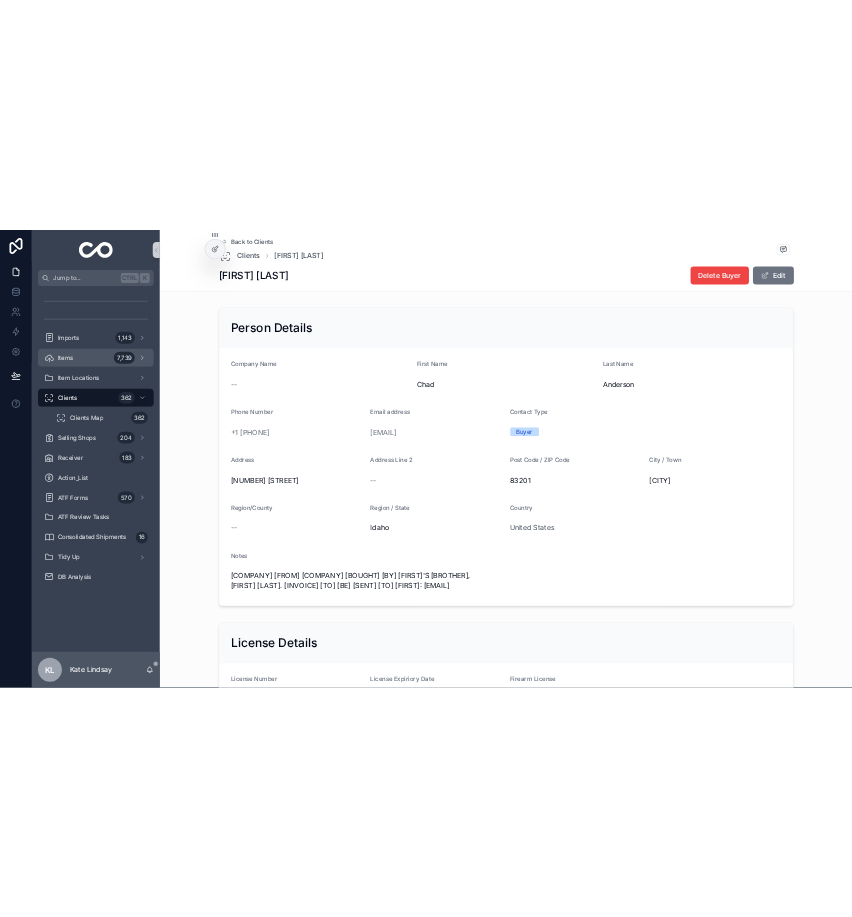 scroll, scrollTop: 0, scrollLeft: 0, axis: both 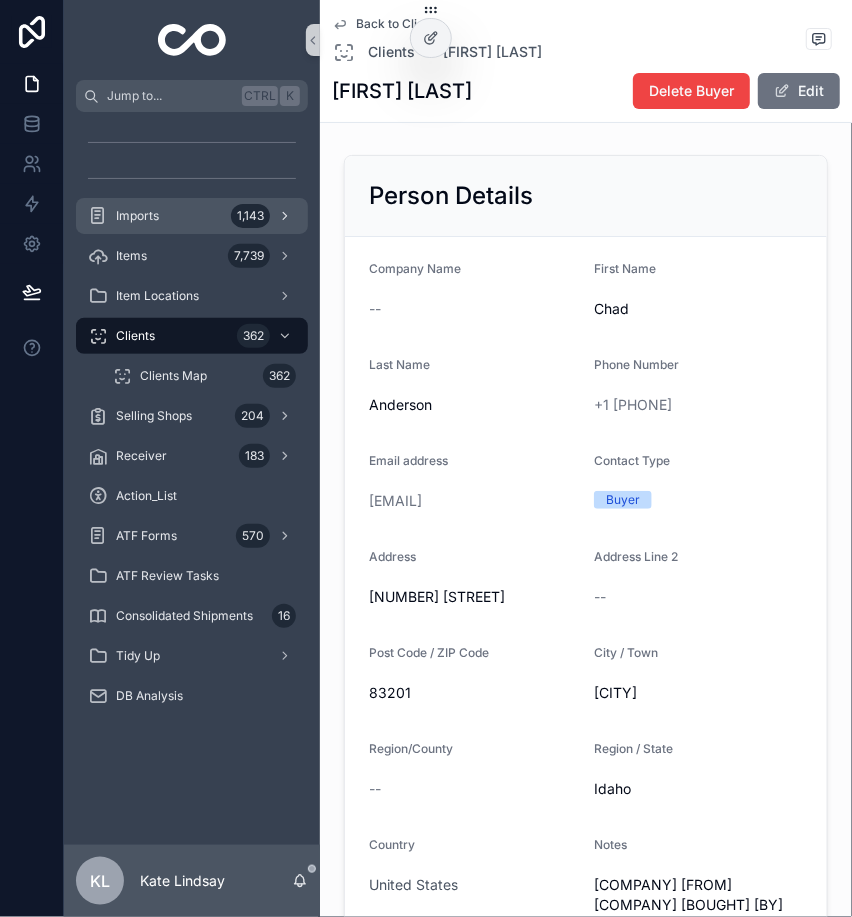 click on "Imports 1,143" at bounding box center [192, 216] 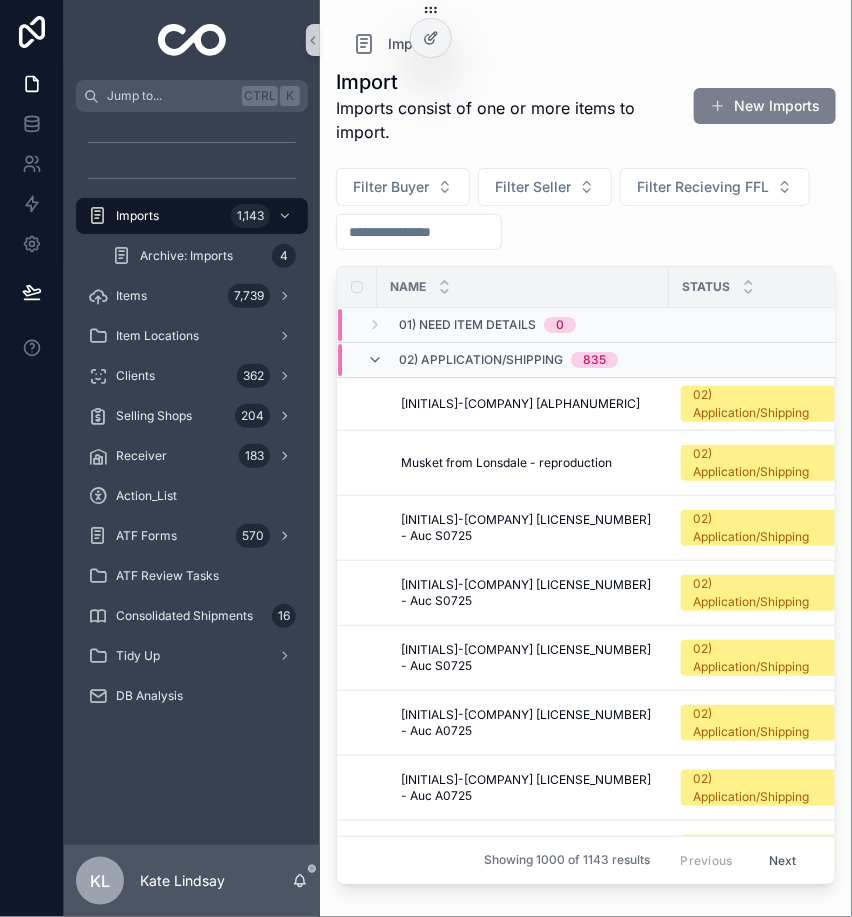 click on "New Imports" at bounding box center [765, 106] 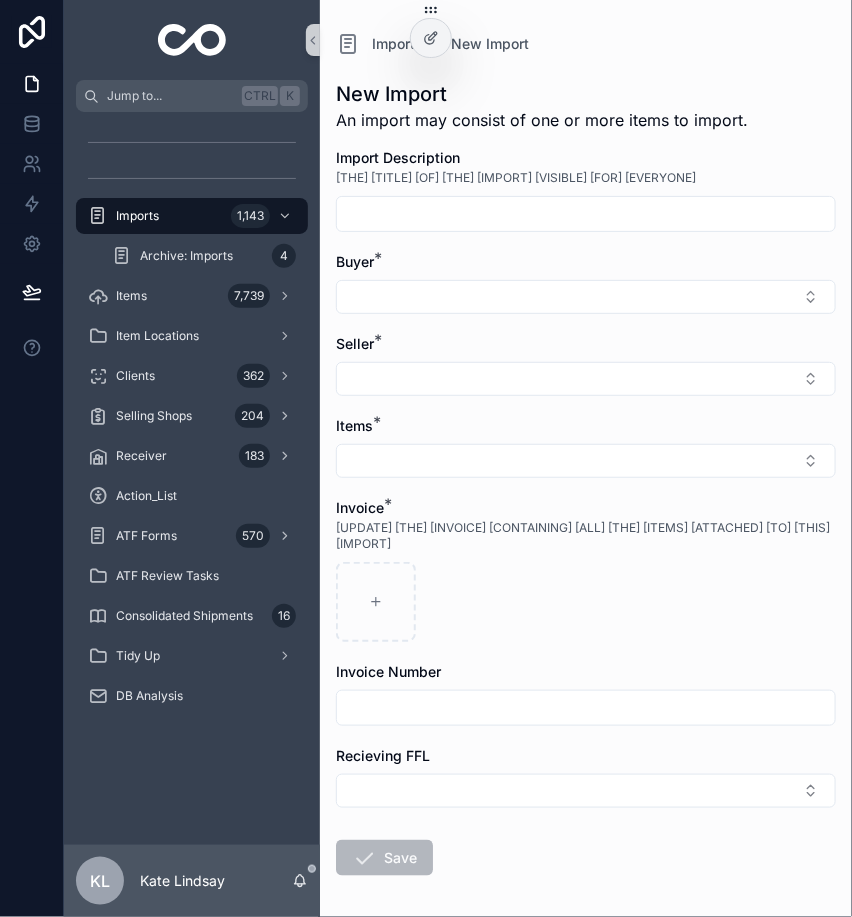 click at bounding box center [586, 214] 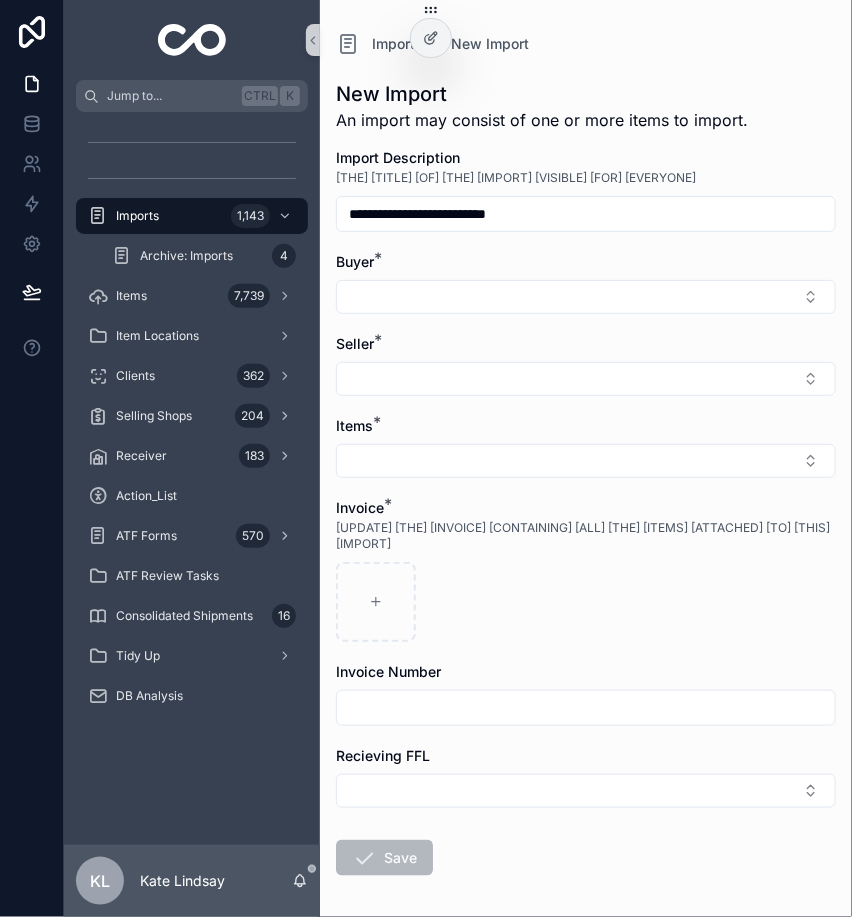 click on "**********" at bounding box center (586, 214) 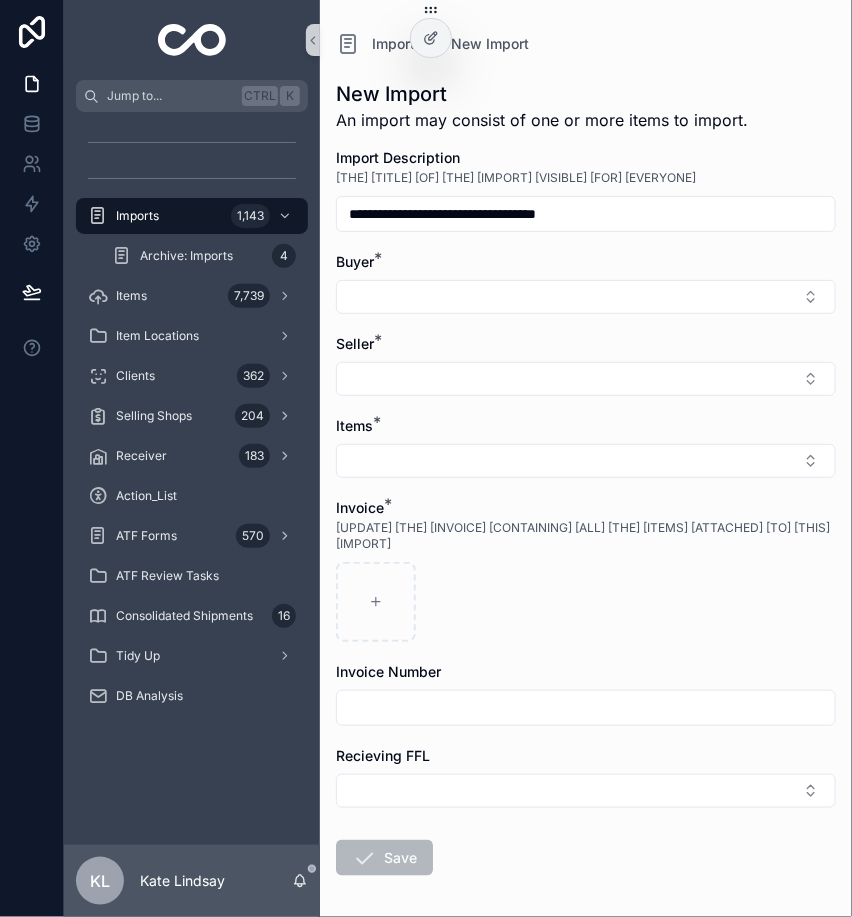 click on "**********" at bounding box center [586, 214] 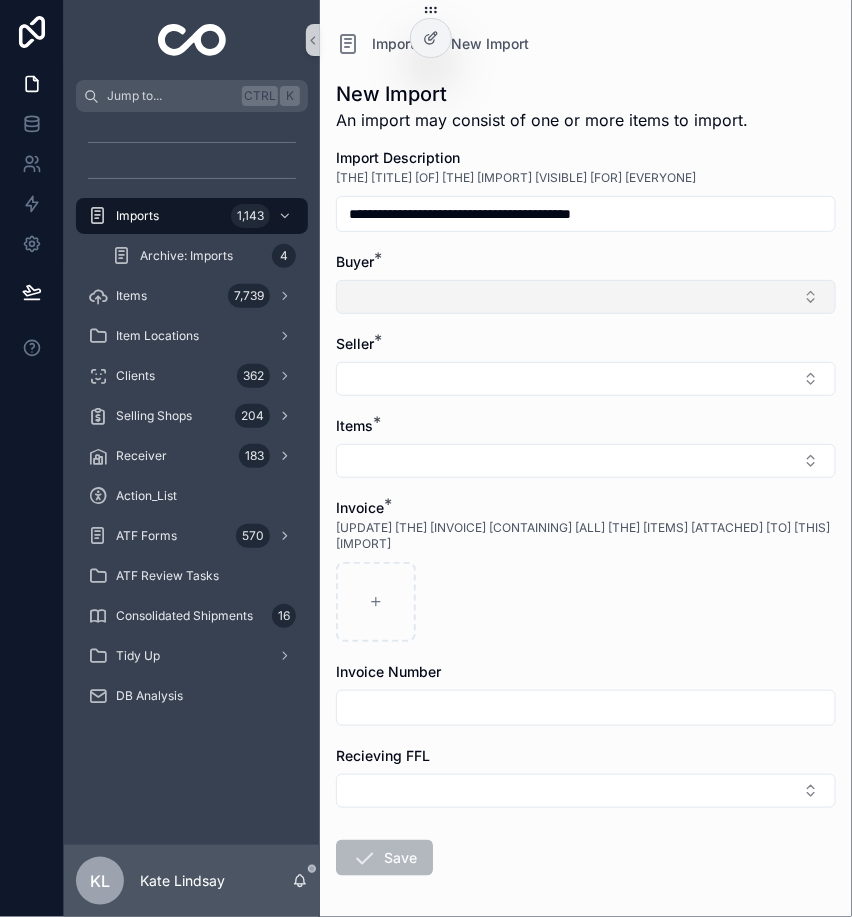 drag, startPoint x: 493, startPoint y: 219, endPoint x: 475, endPoint y: 293, distance: 76.15773 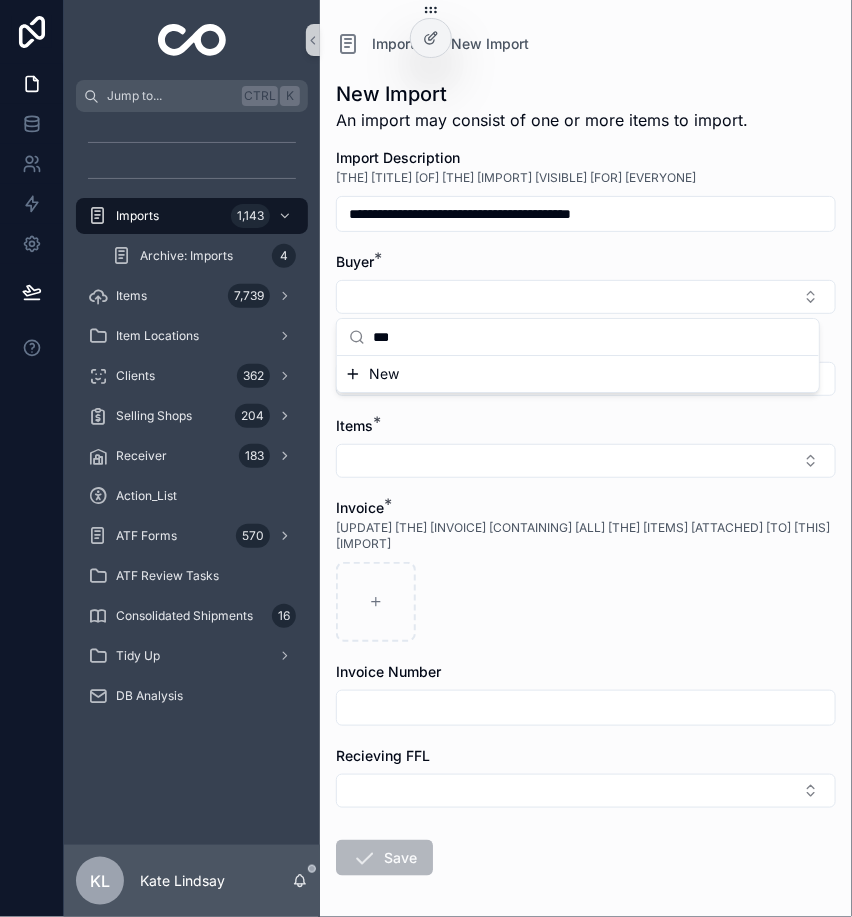 type on "***" 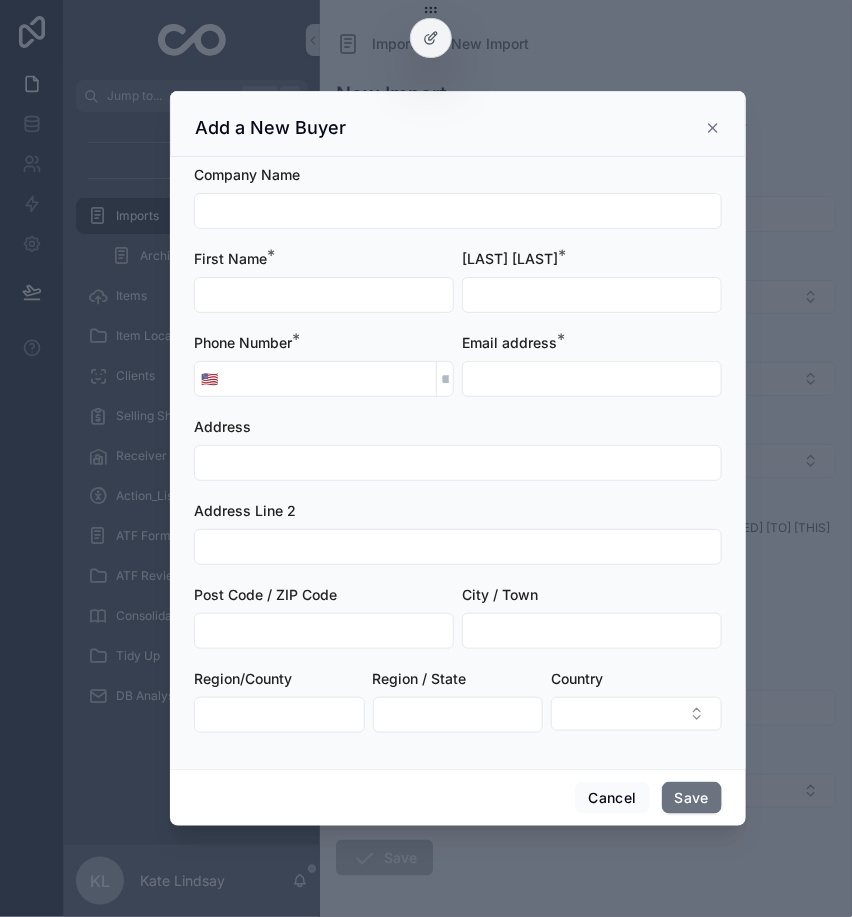 click at bounding box center [324, 295] 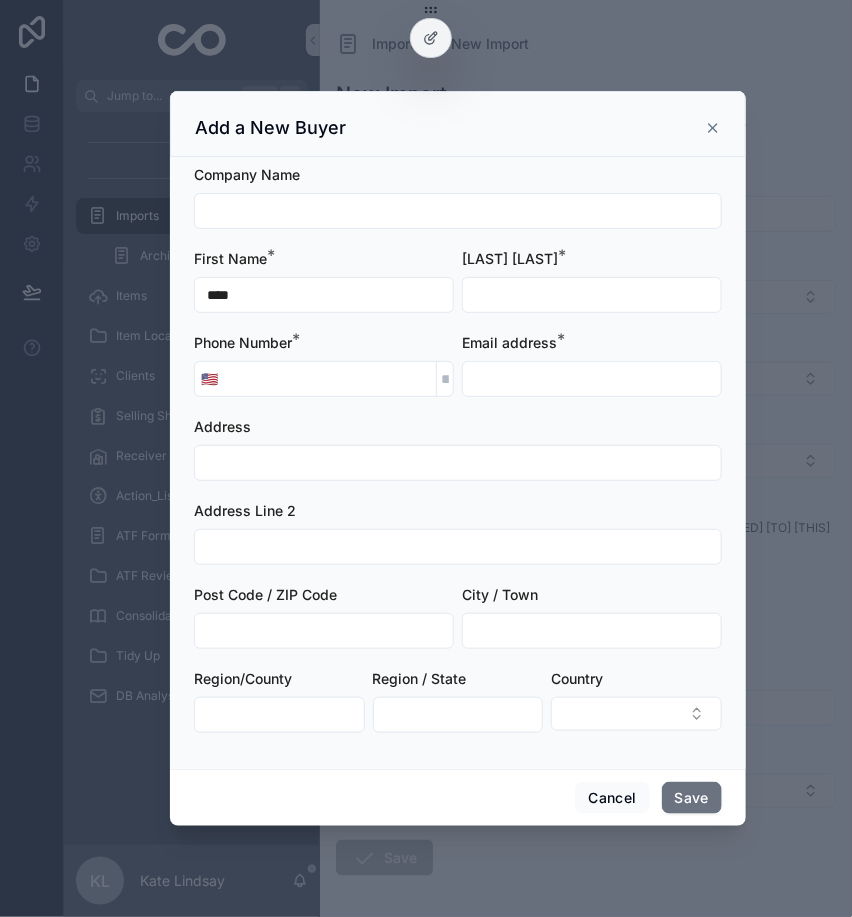 type on "****" 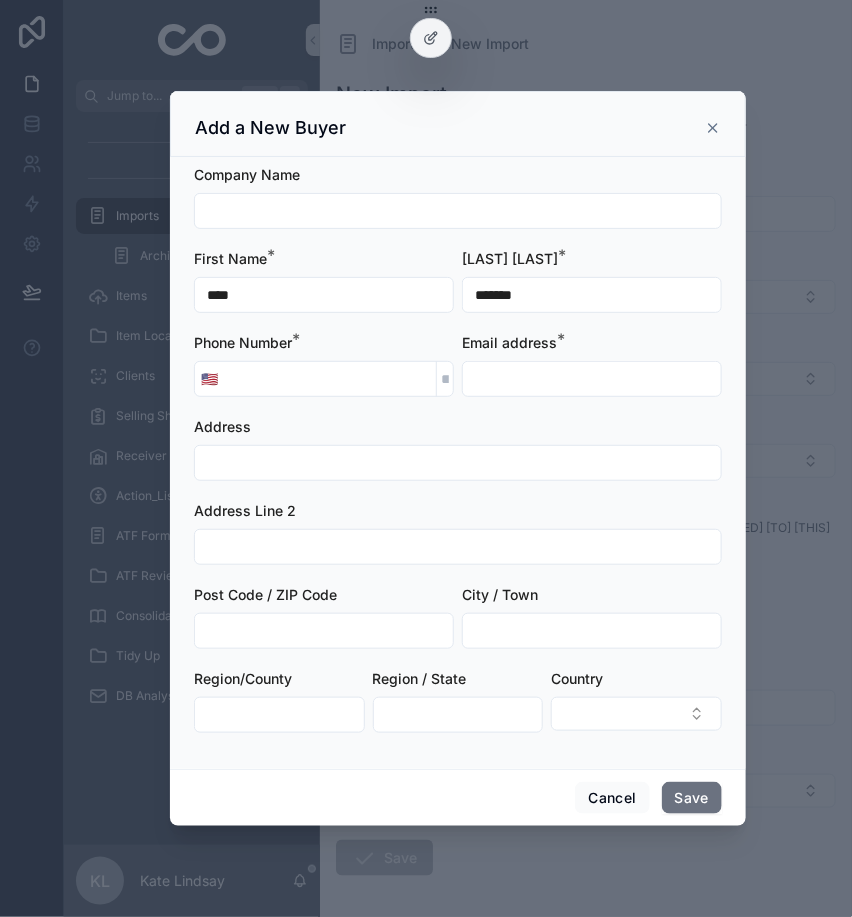 type on "*******" 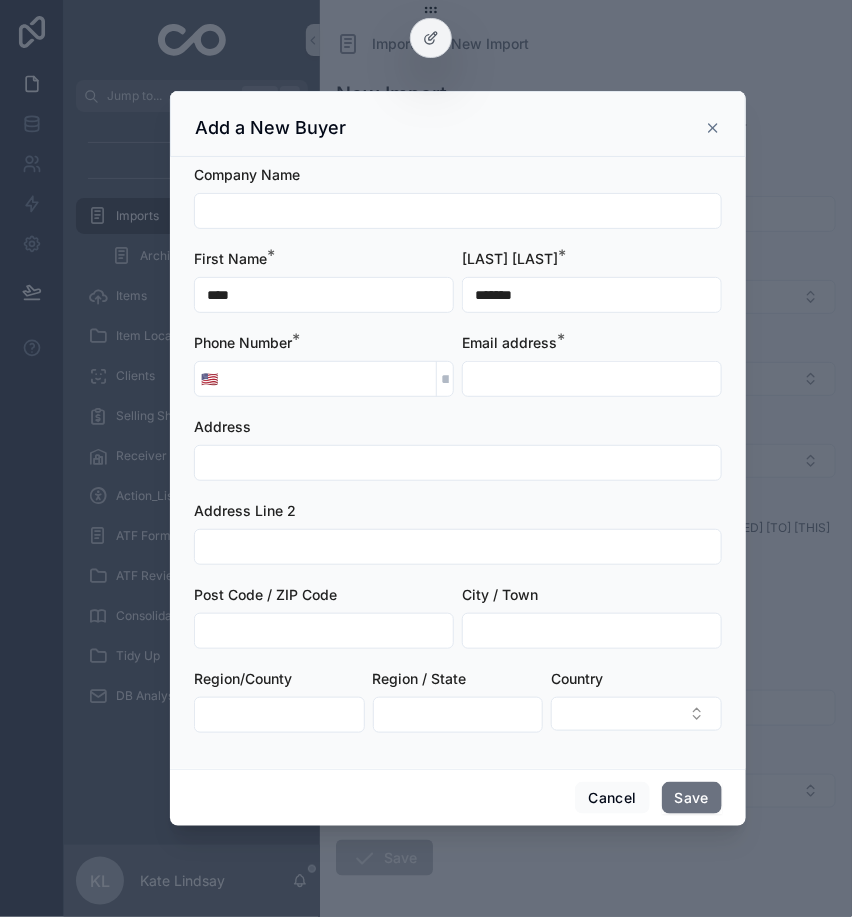 type 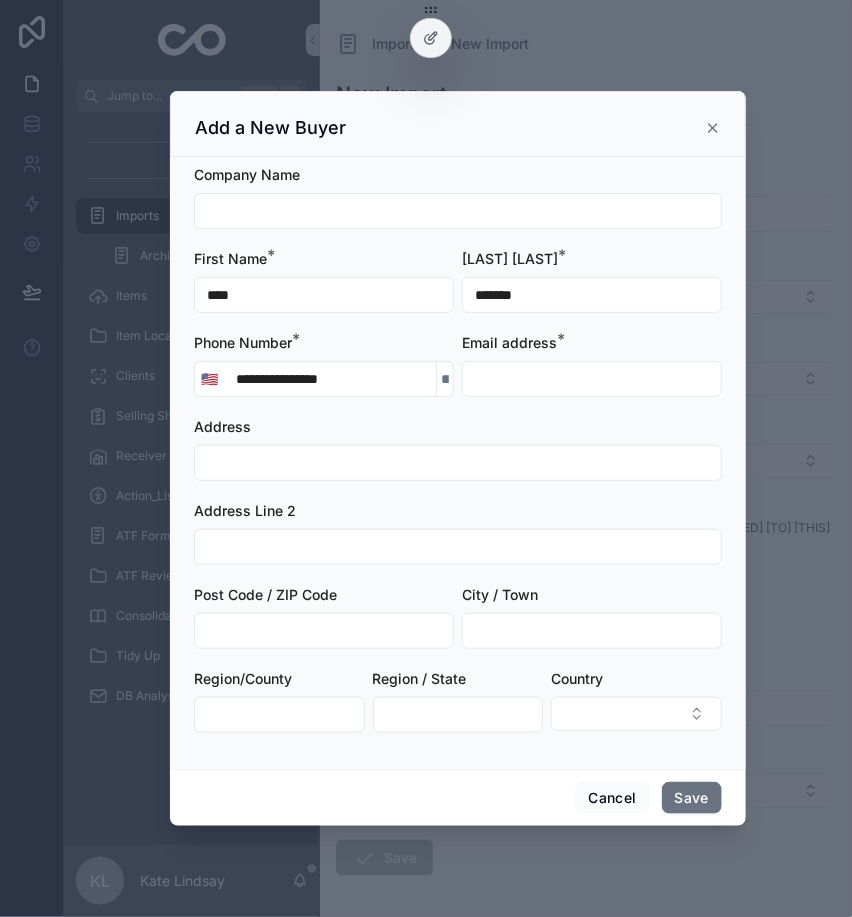 type on "**********" 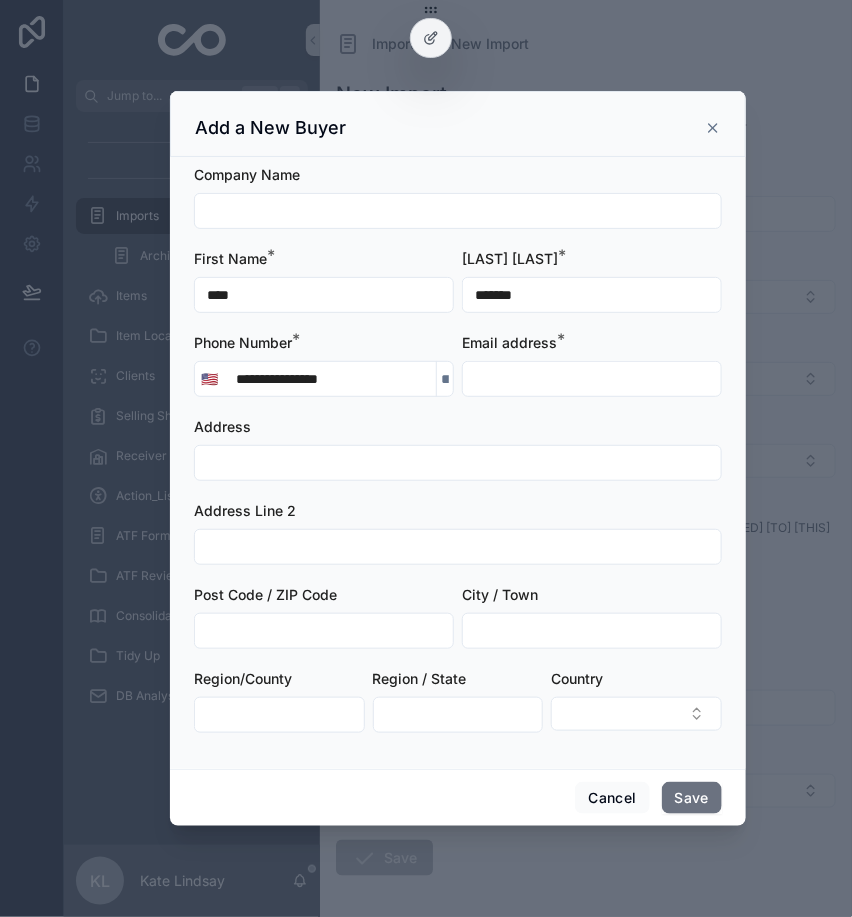click at bounding box center [592, 379] 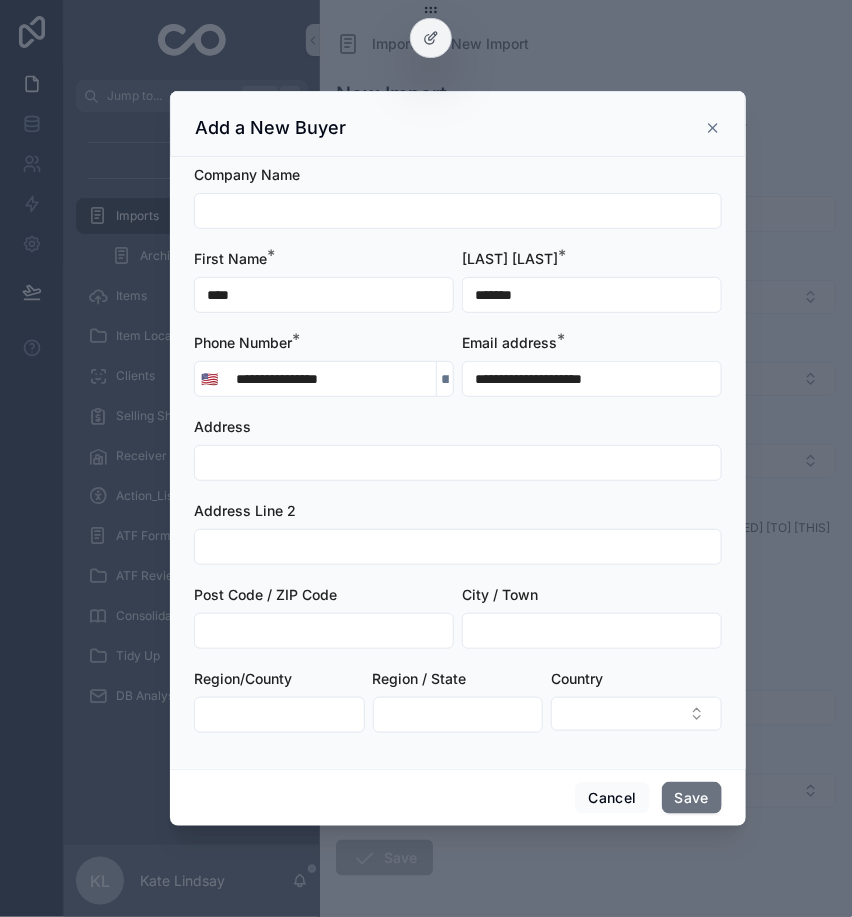 type on "**********" 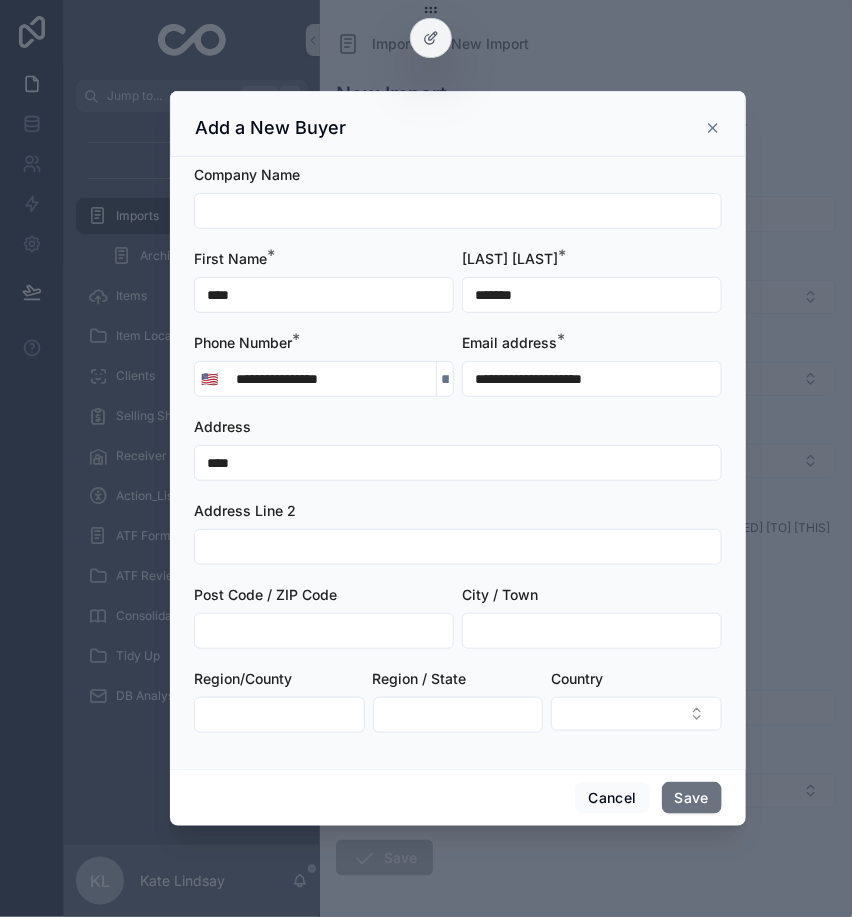 type on "***" 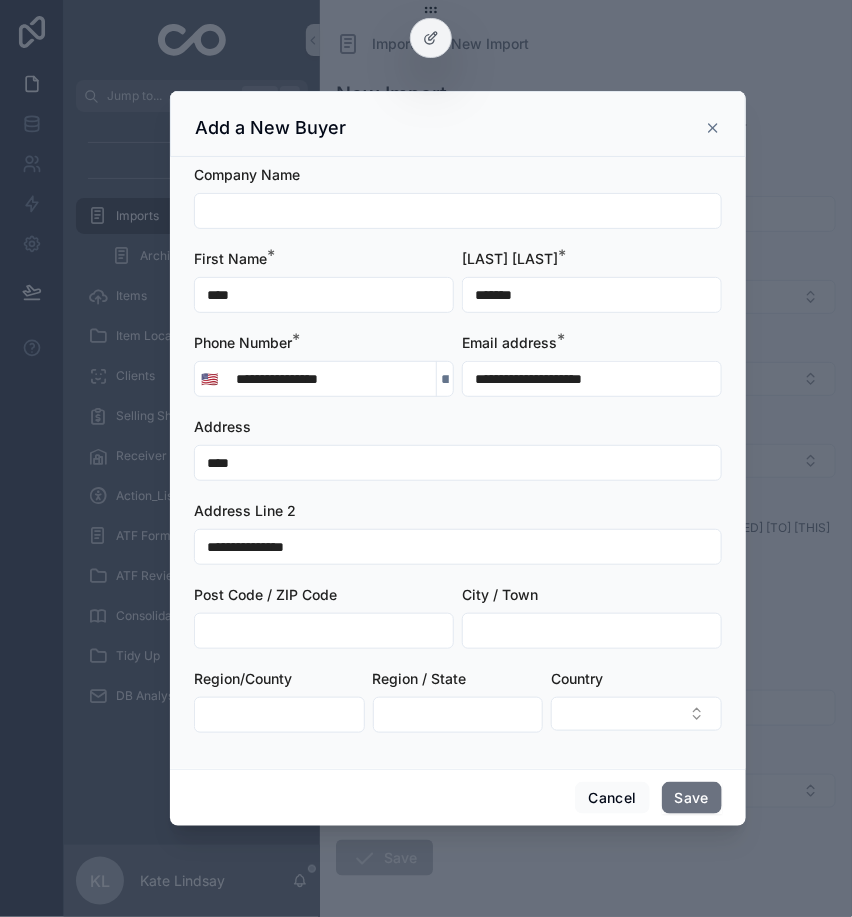 type on "**********" 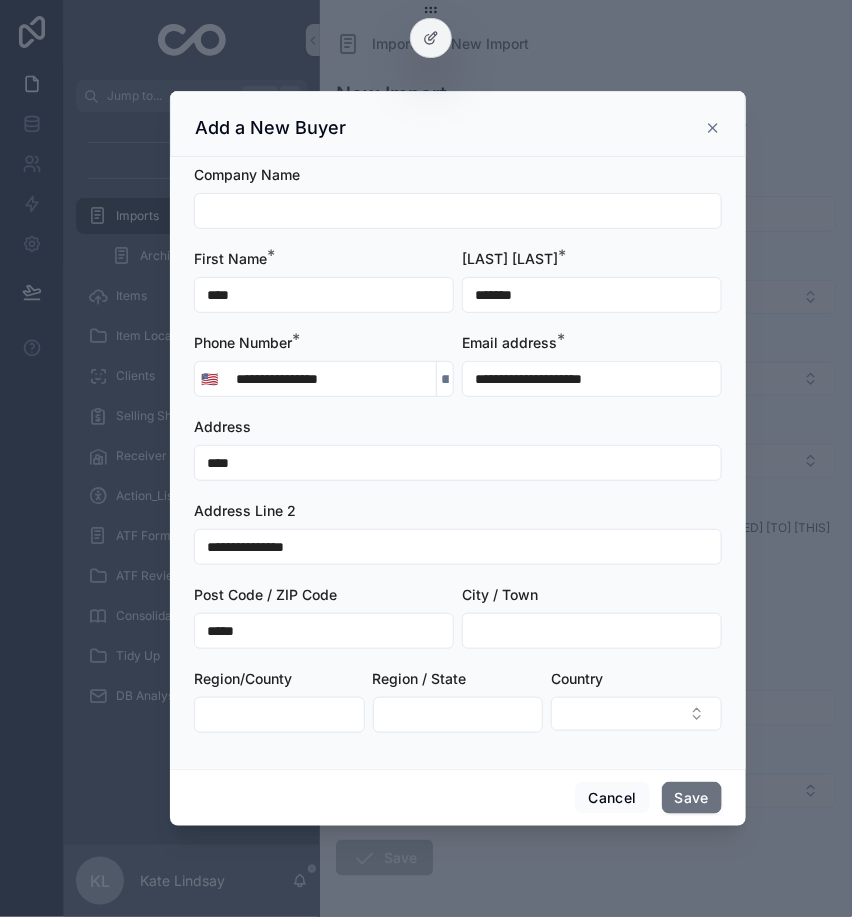 type on "*****" 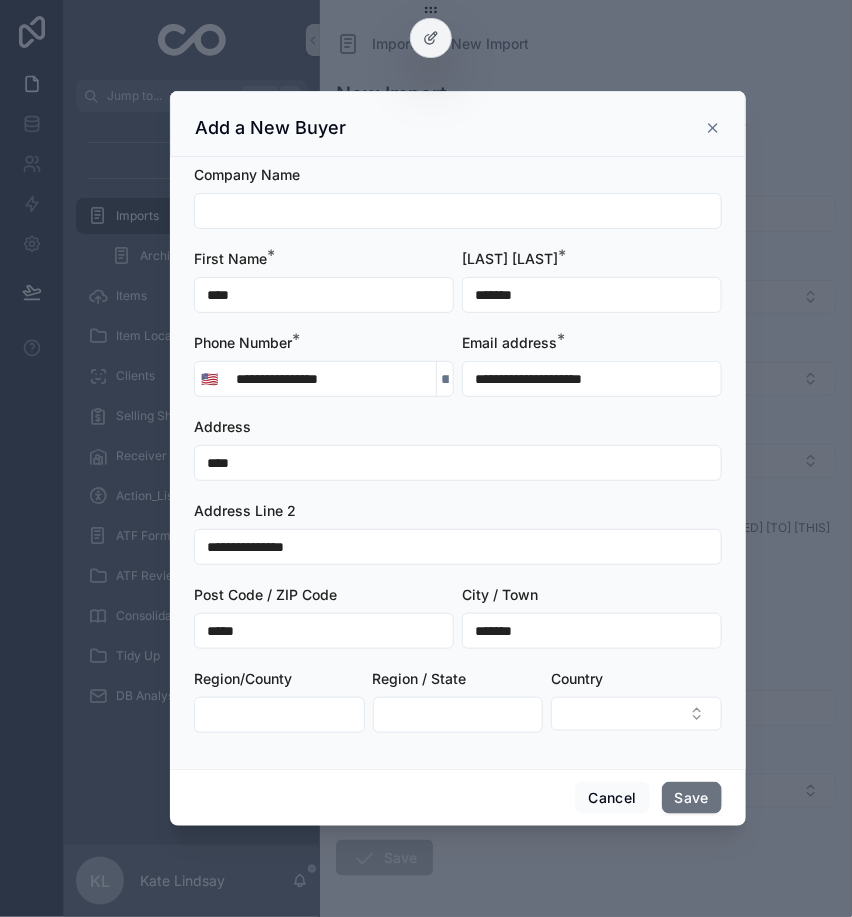 type on "*******" 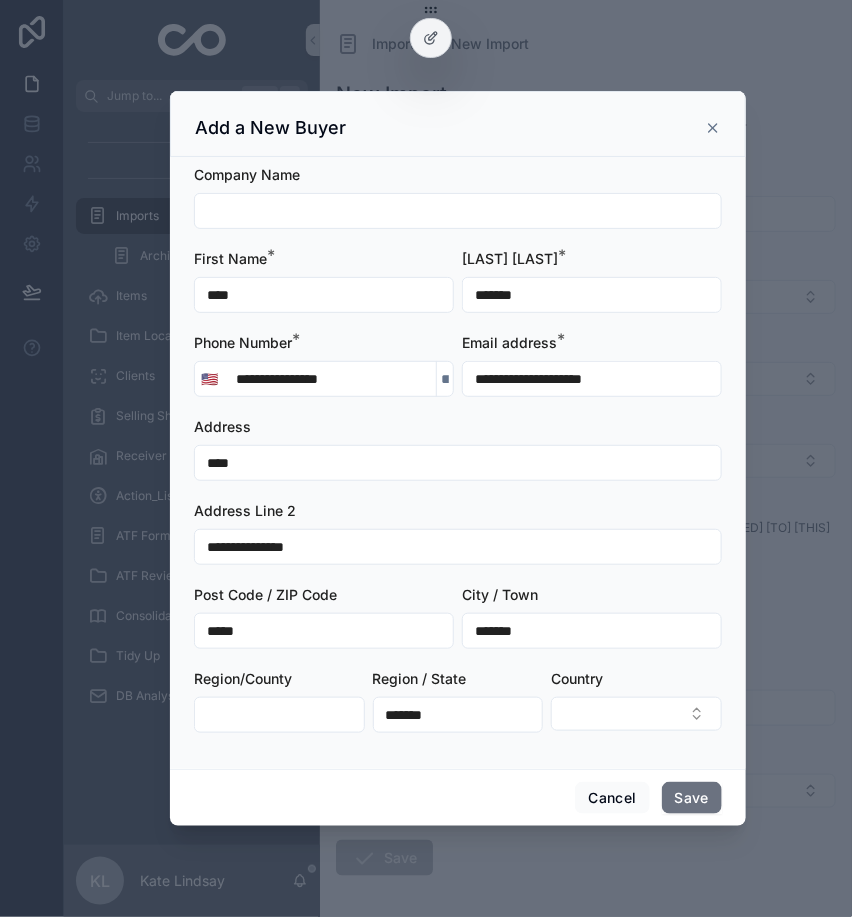 type on "*******" 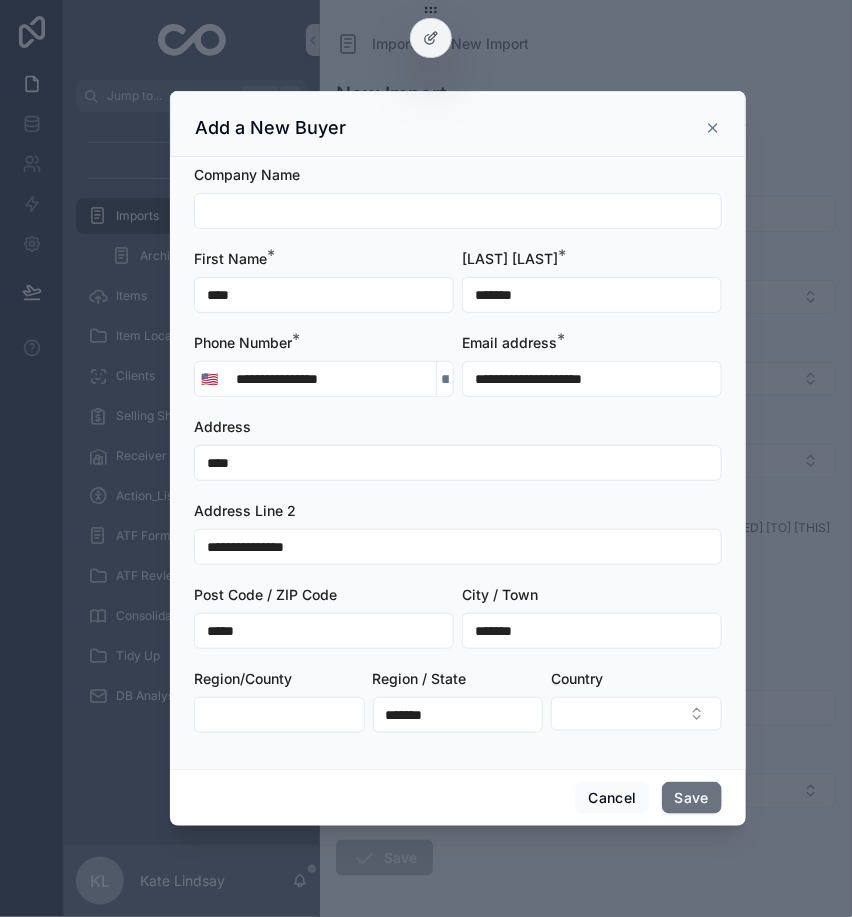type 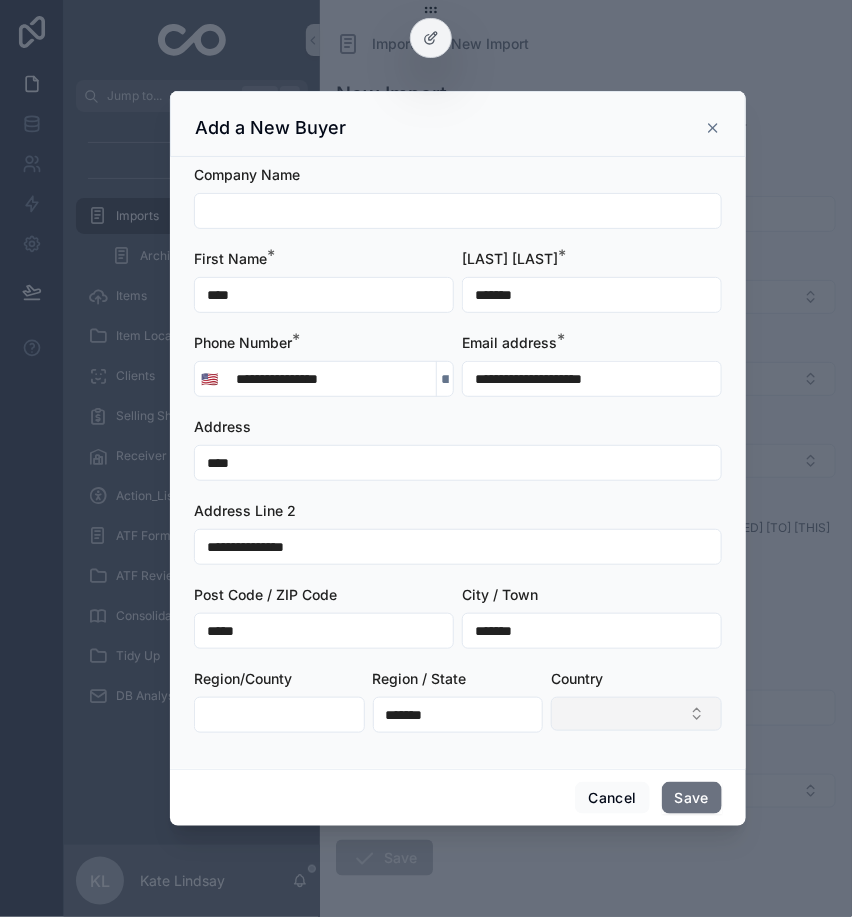 click at bounding box center (636, 714) 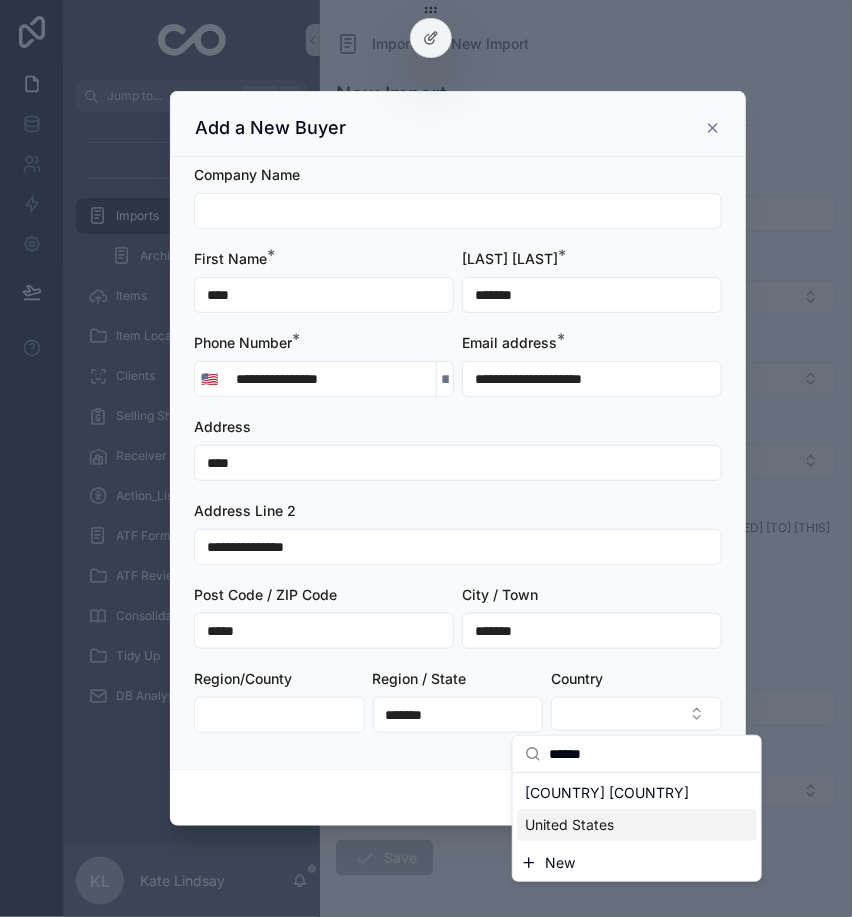 type on "******" 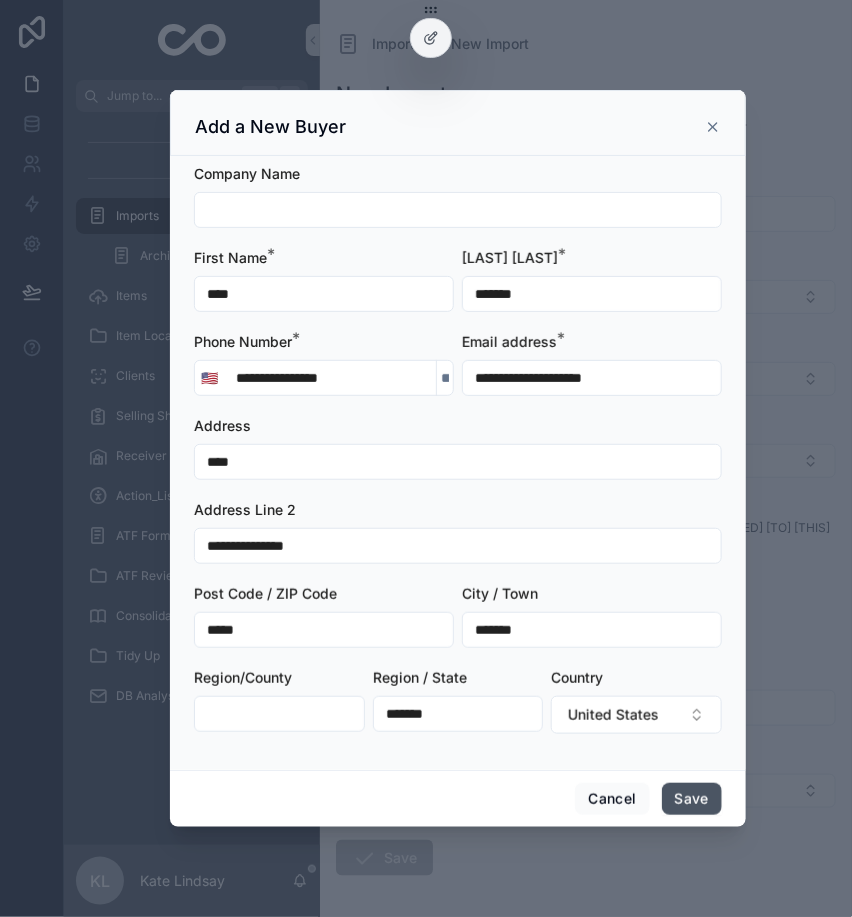 click on "Save" at bounding box center [692, 799] 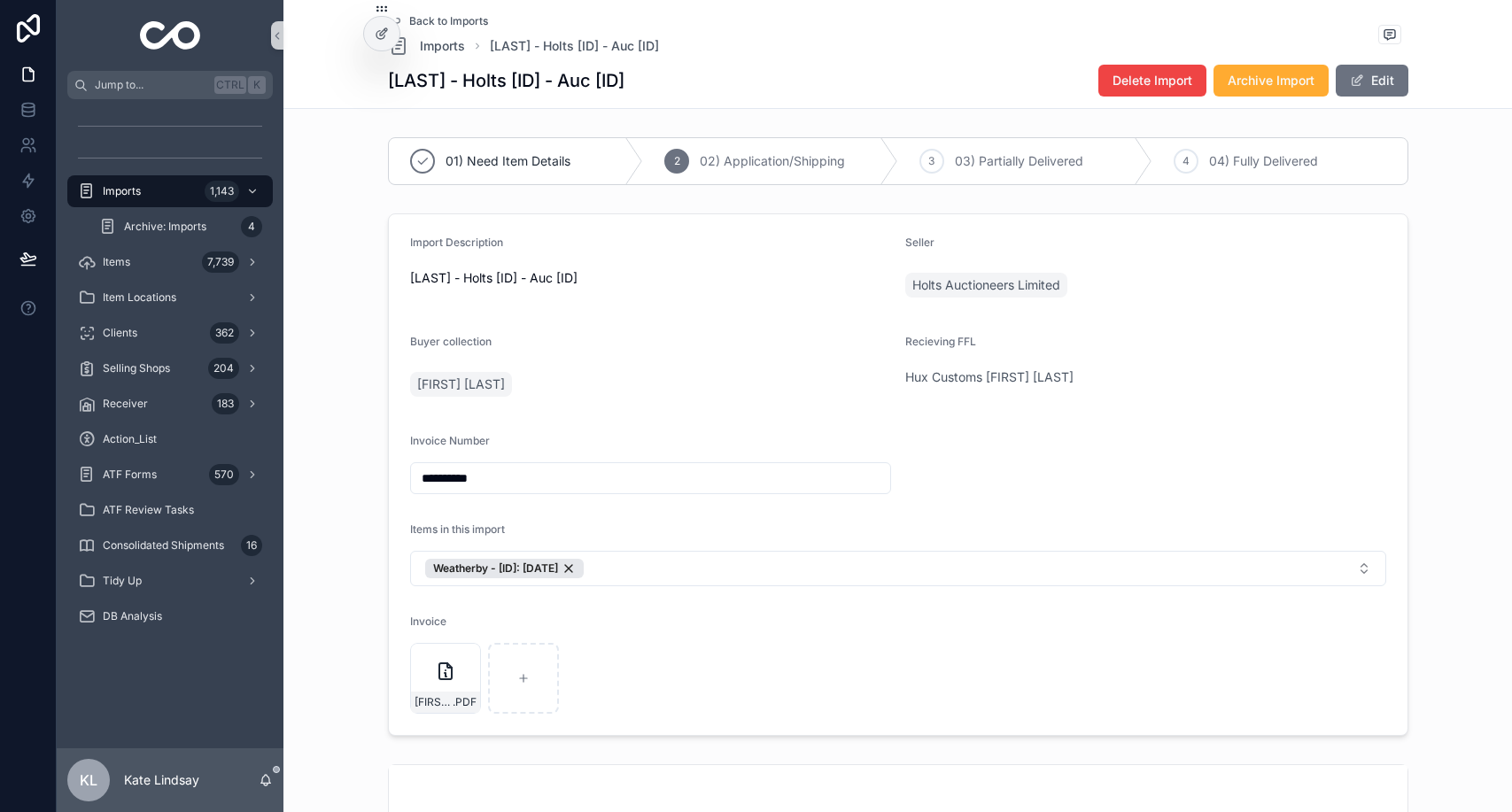 scroll, scrollTop: 0, scrollLeft: 0, axis: both 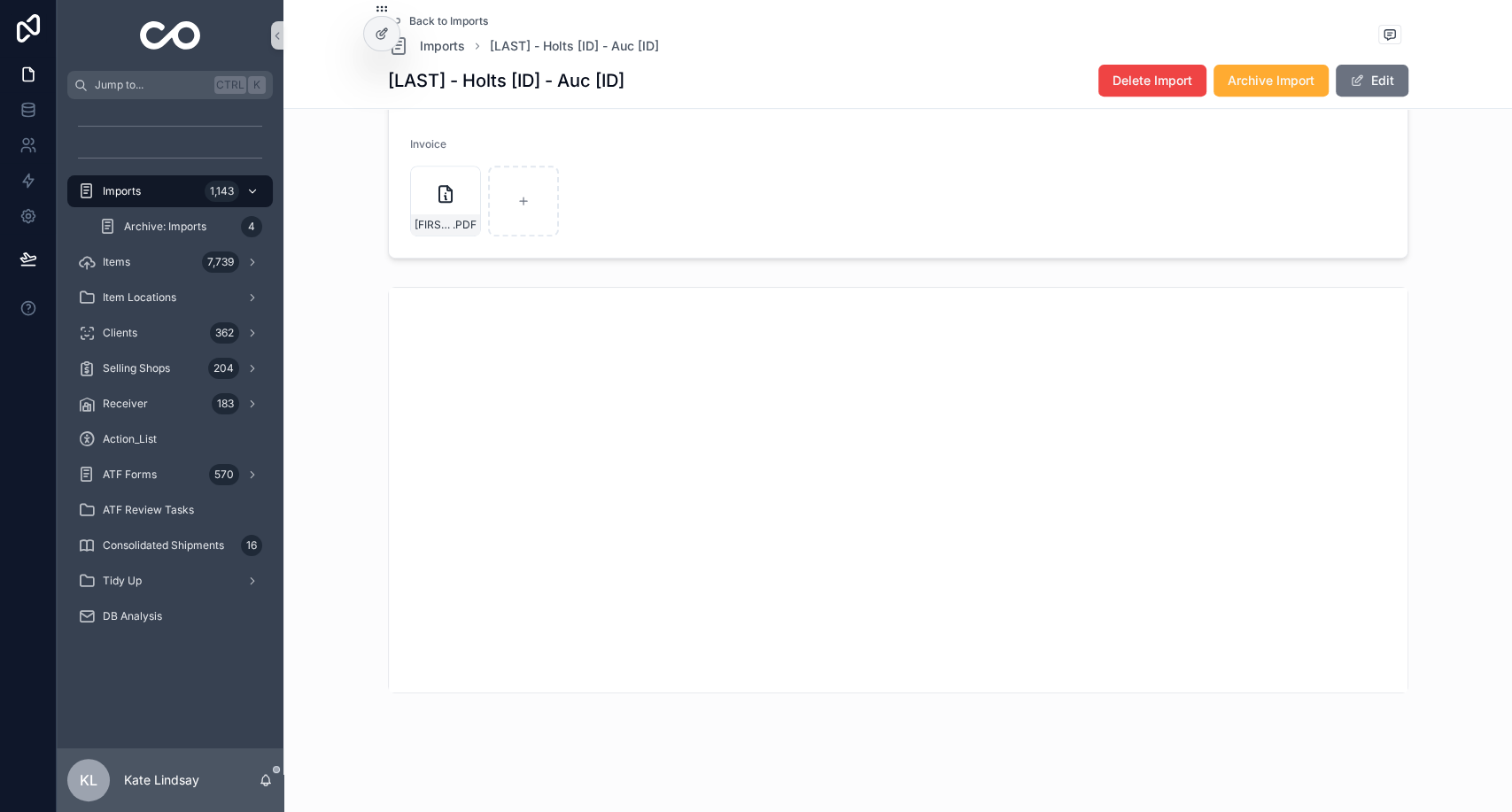 click on "1,143" at bounding box center (221, 191) 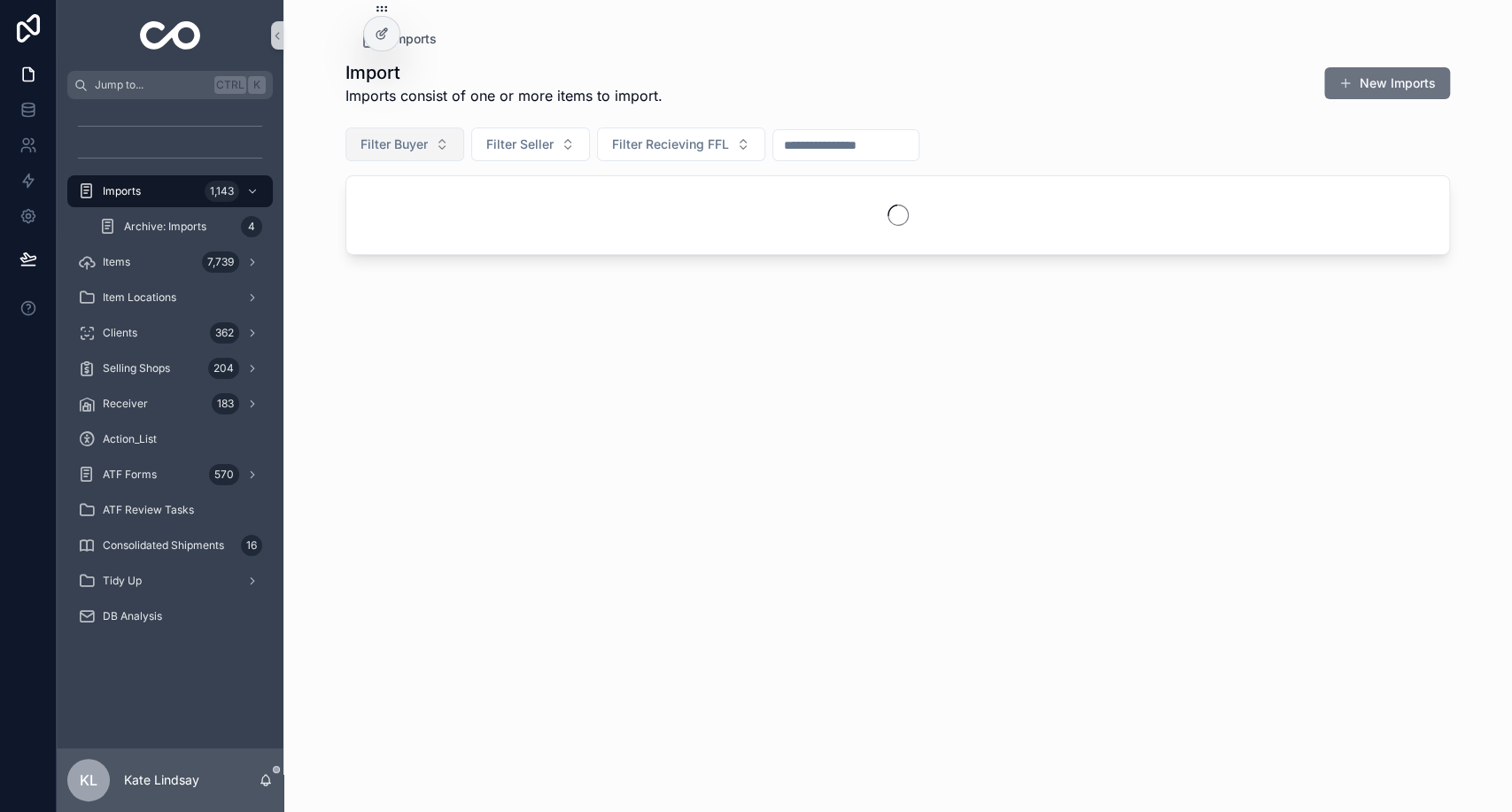 click on "Filter Buyer" at bounding box center (394, 144) 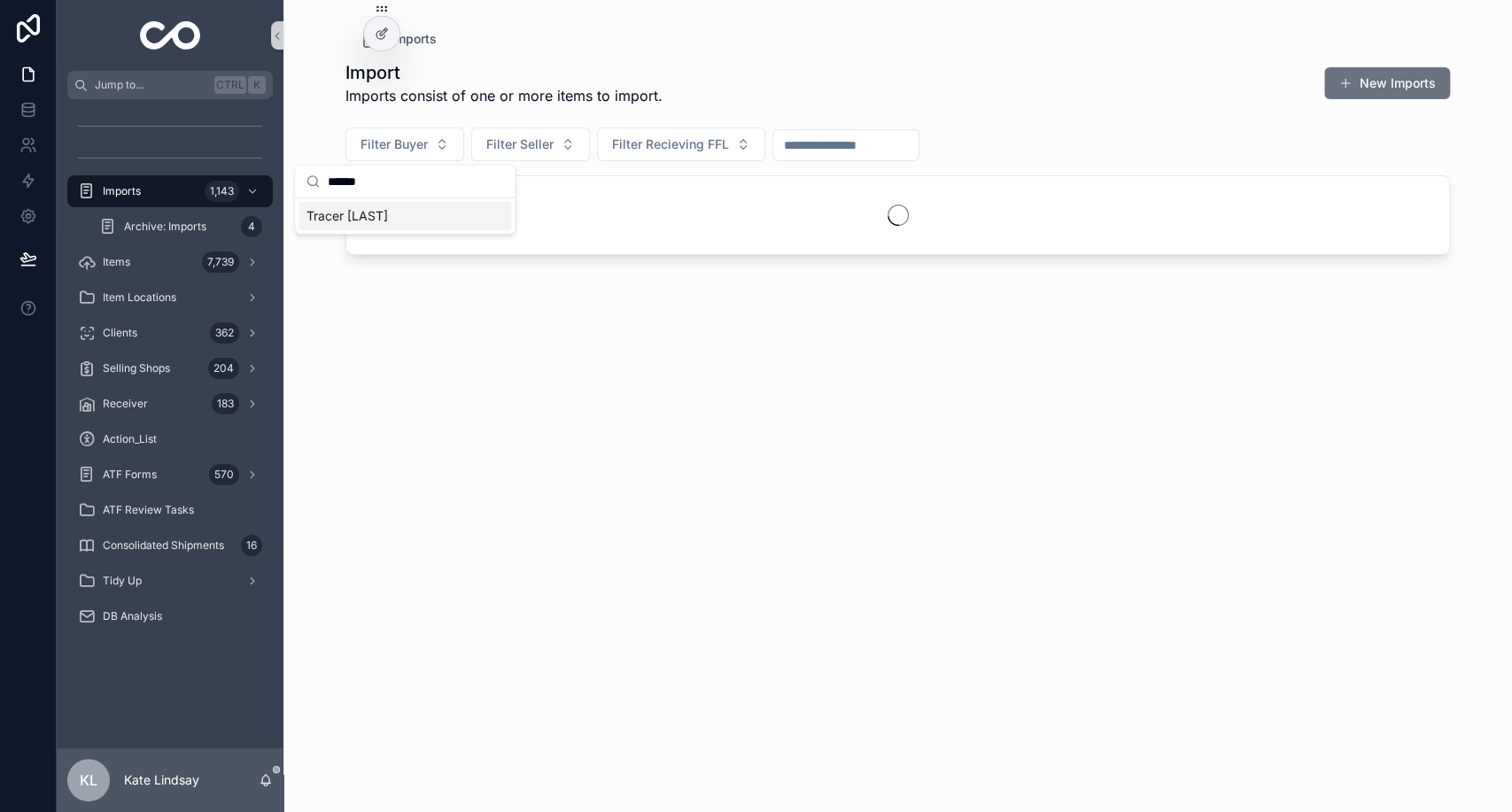 type on "******" 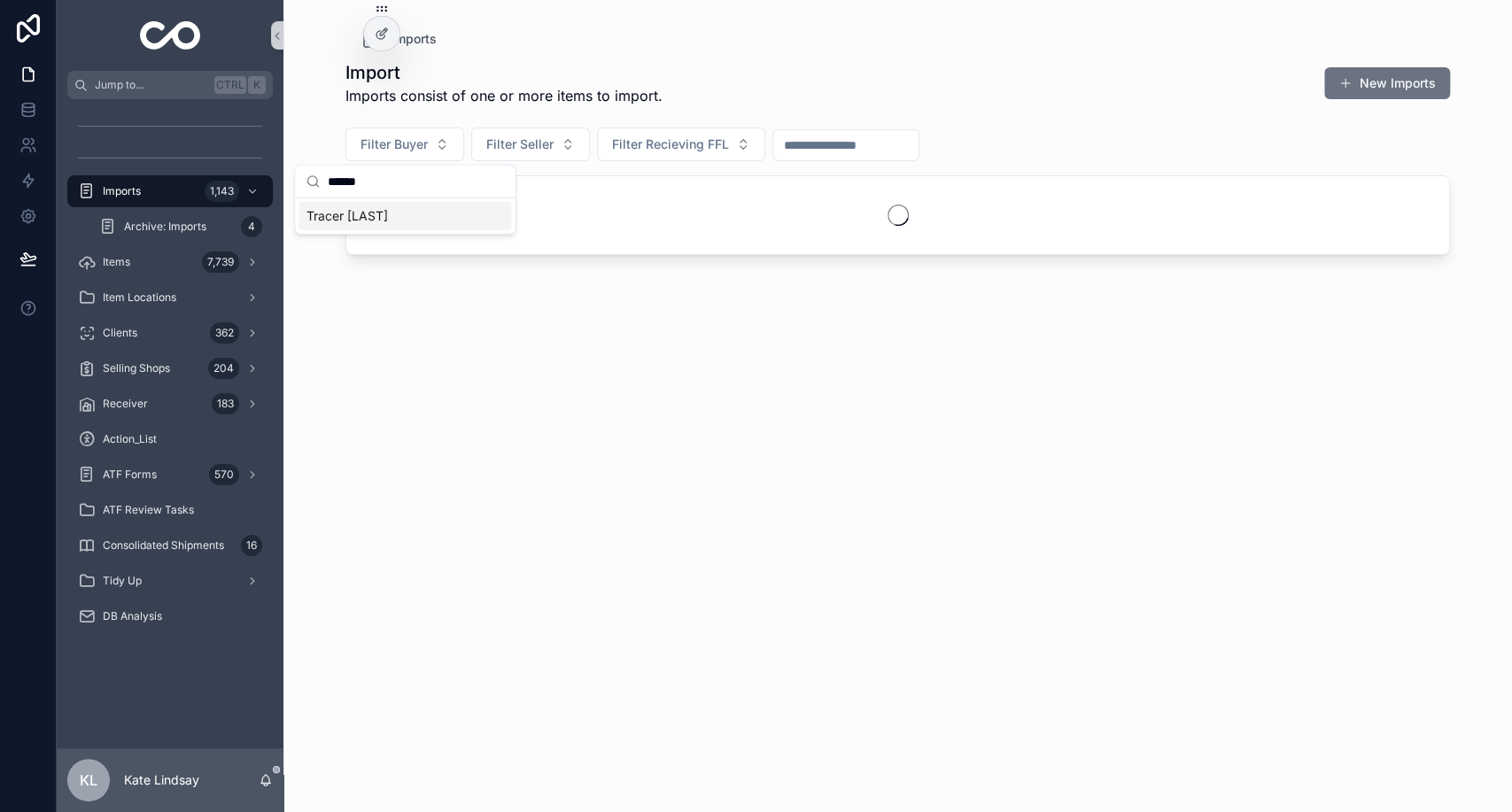 click on "Tracer Duckett" at bounding box center (405, 216) 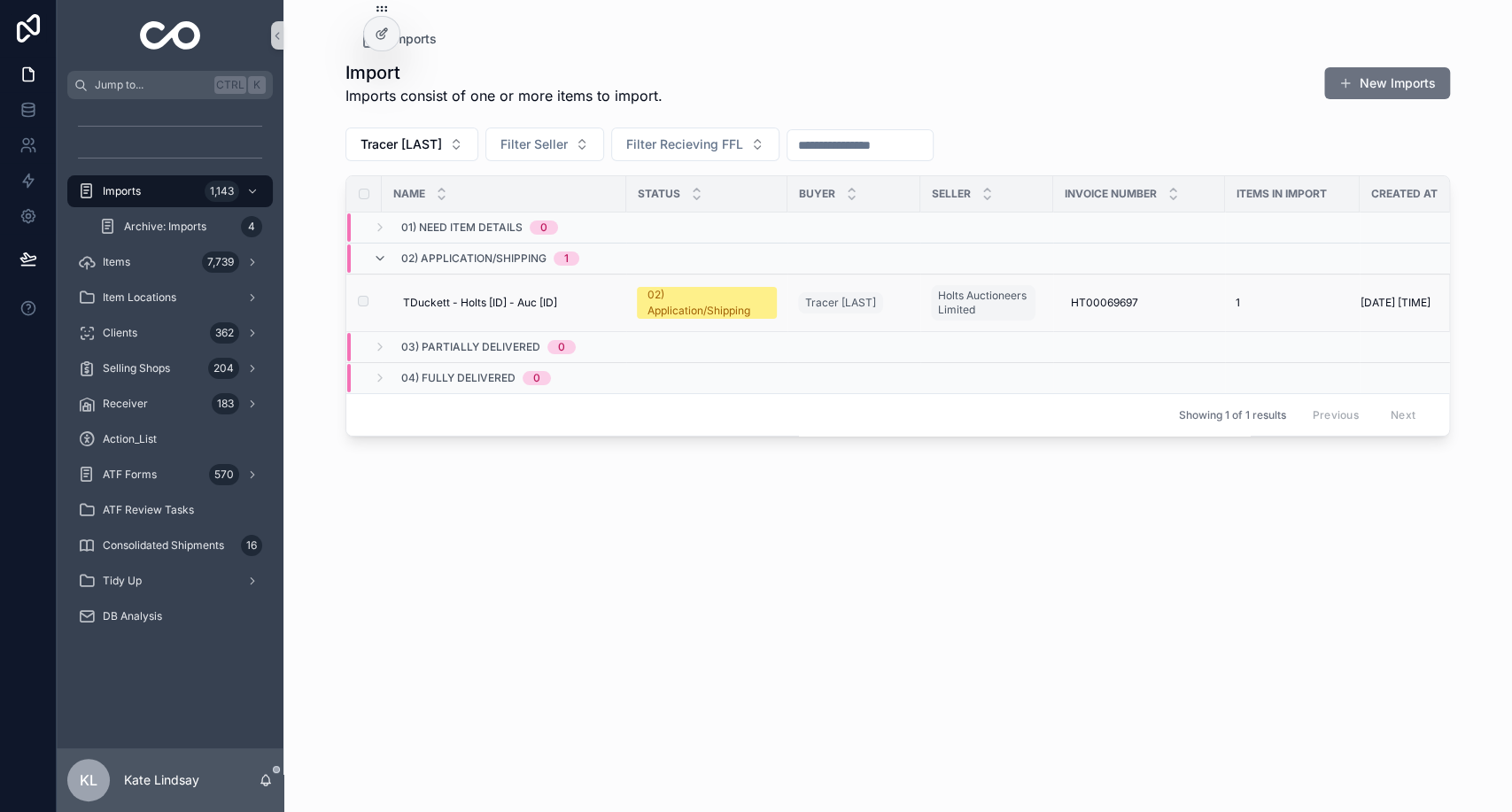 click on "TDuckett - Holts HT69697 - Auc A0325" at bounding box center [480, 303] 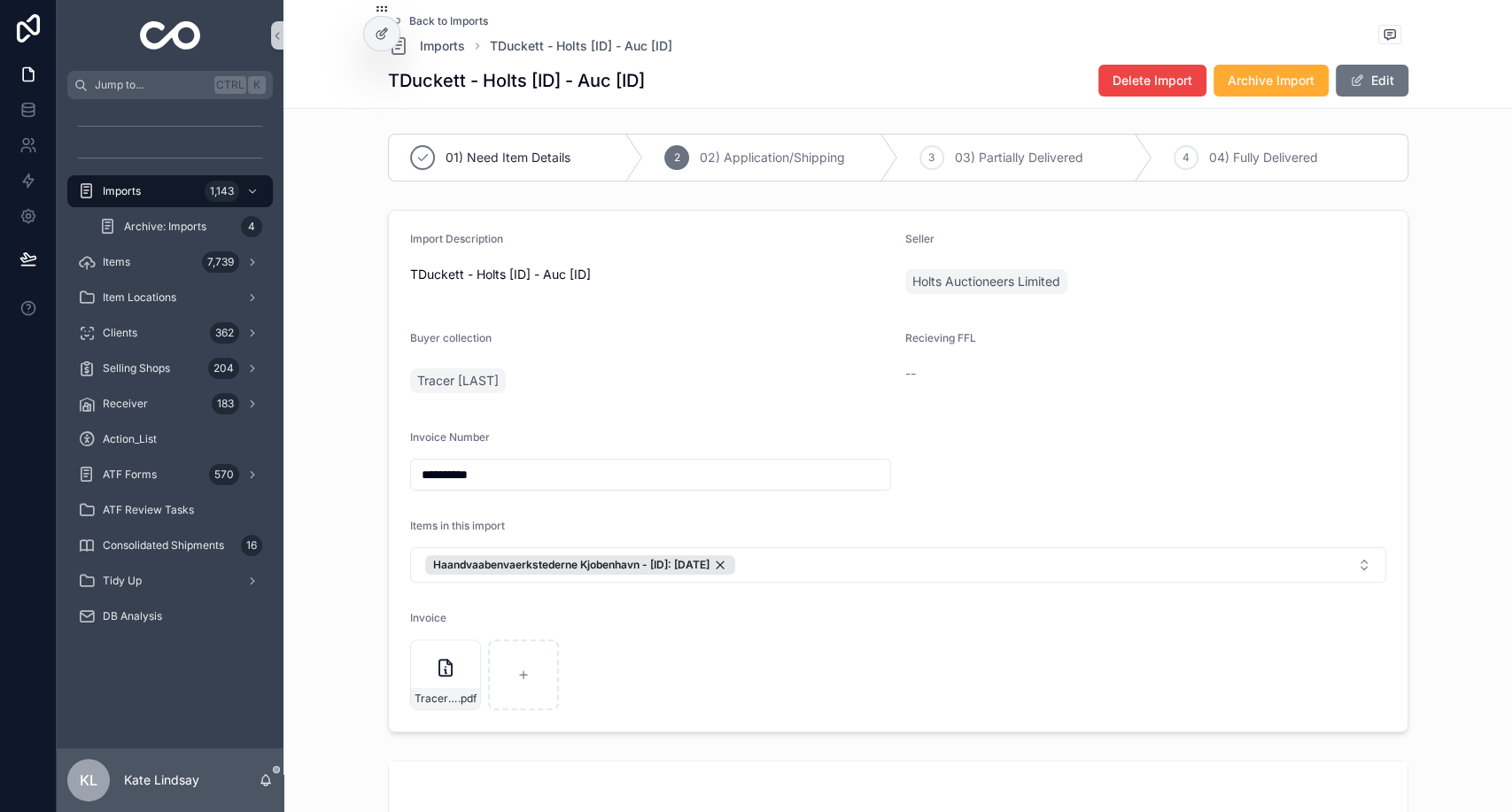 scroll, scrollTop: 0, scrollLeft: 0, axis: both 